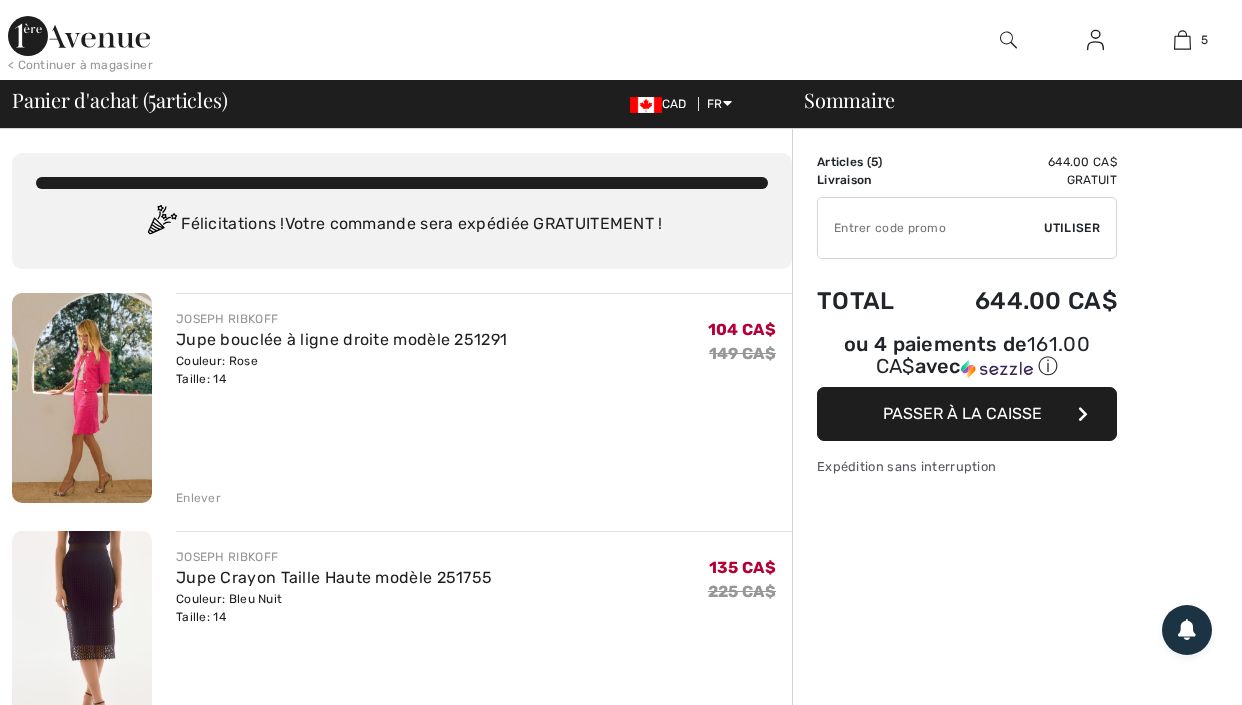 scroll, scrollTop: 0, scrollLeft: 0, axis: both 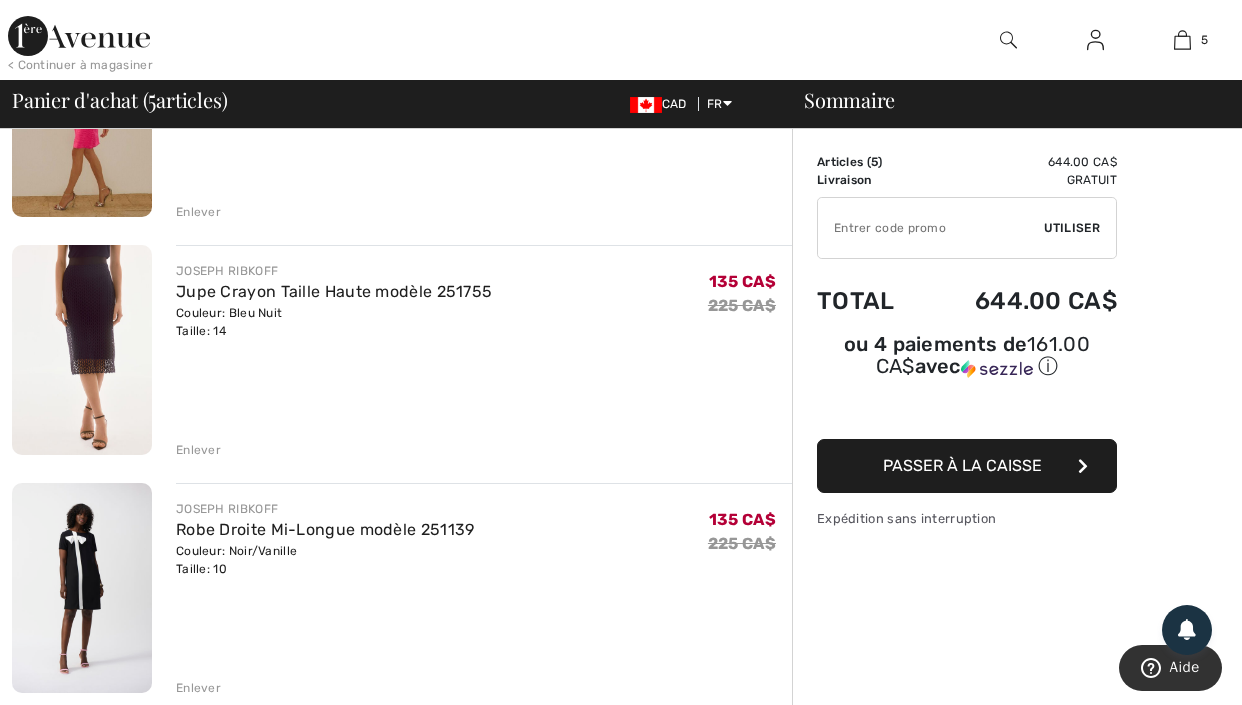 click on "Enlever" at bounding box center (198, 450) 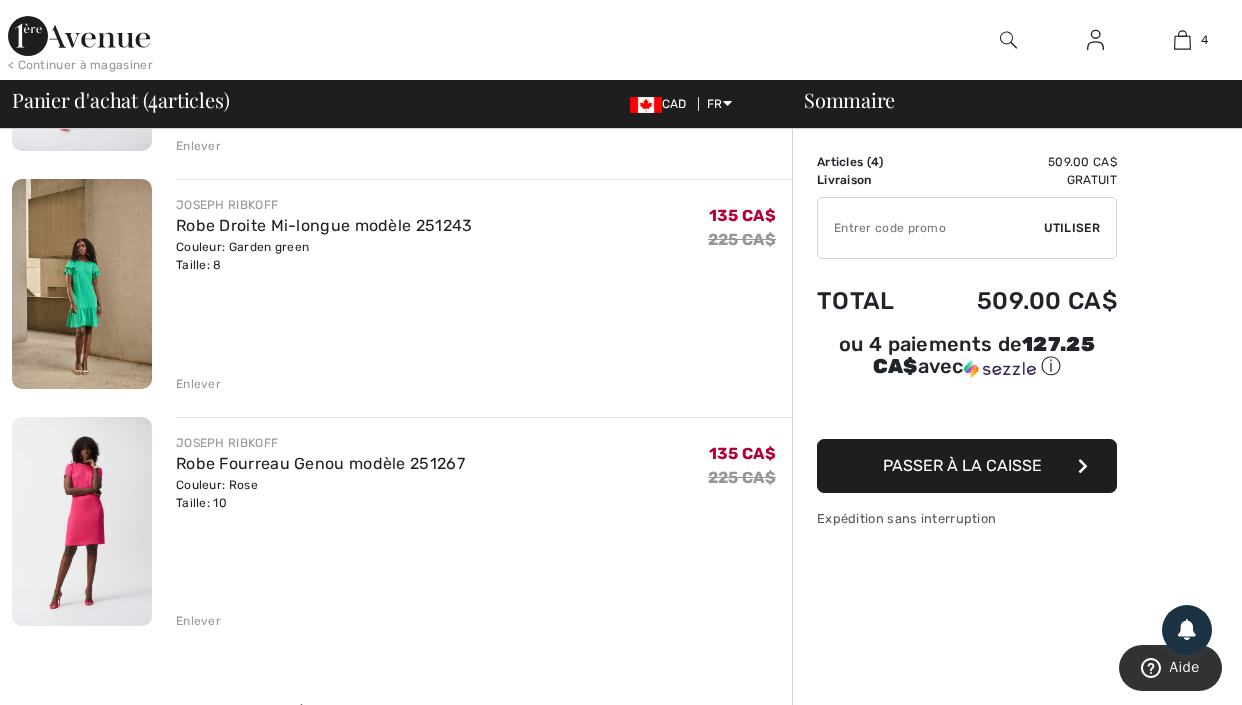 scroll, scrollTop: 399, scrollLeft: 0, axis: vertical 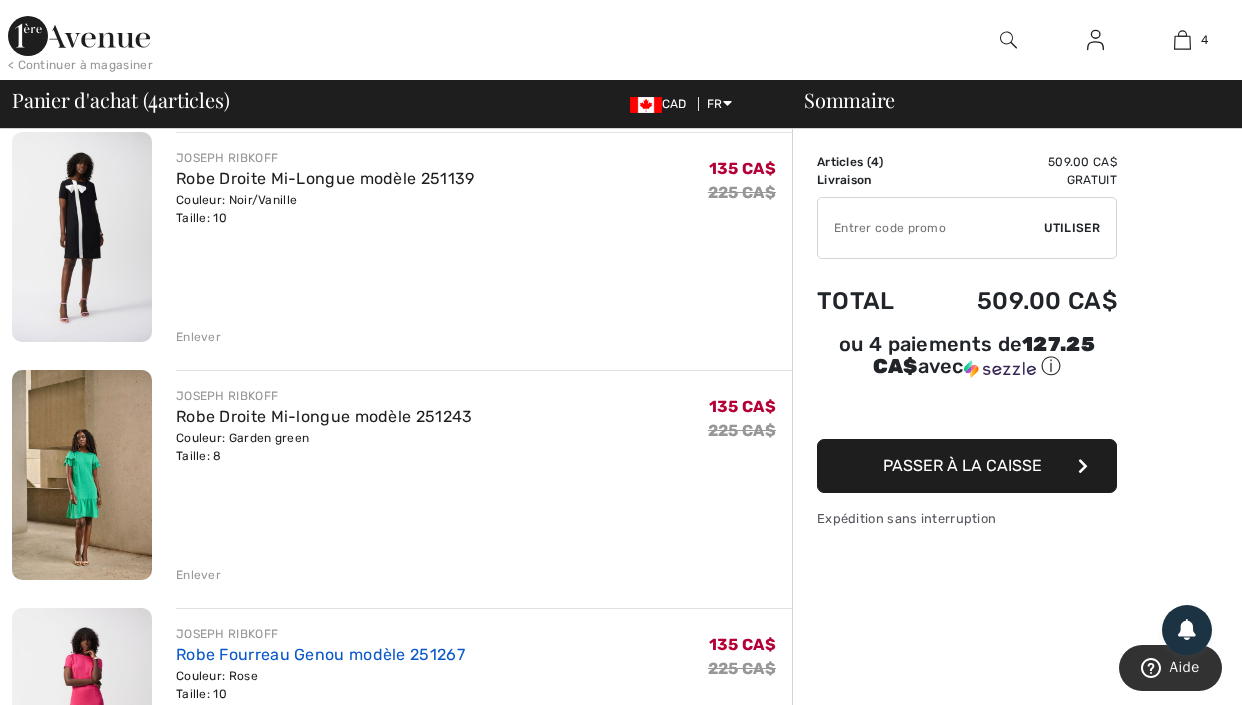 click on "Robe Fourreau Genou modèle 251267" at bounding box center [320, 654] 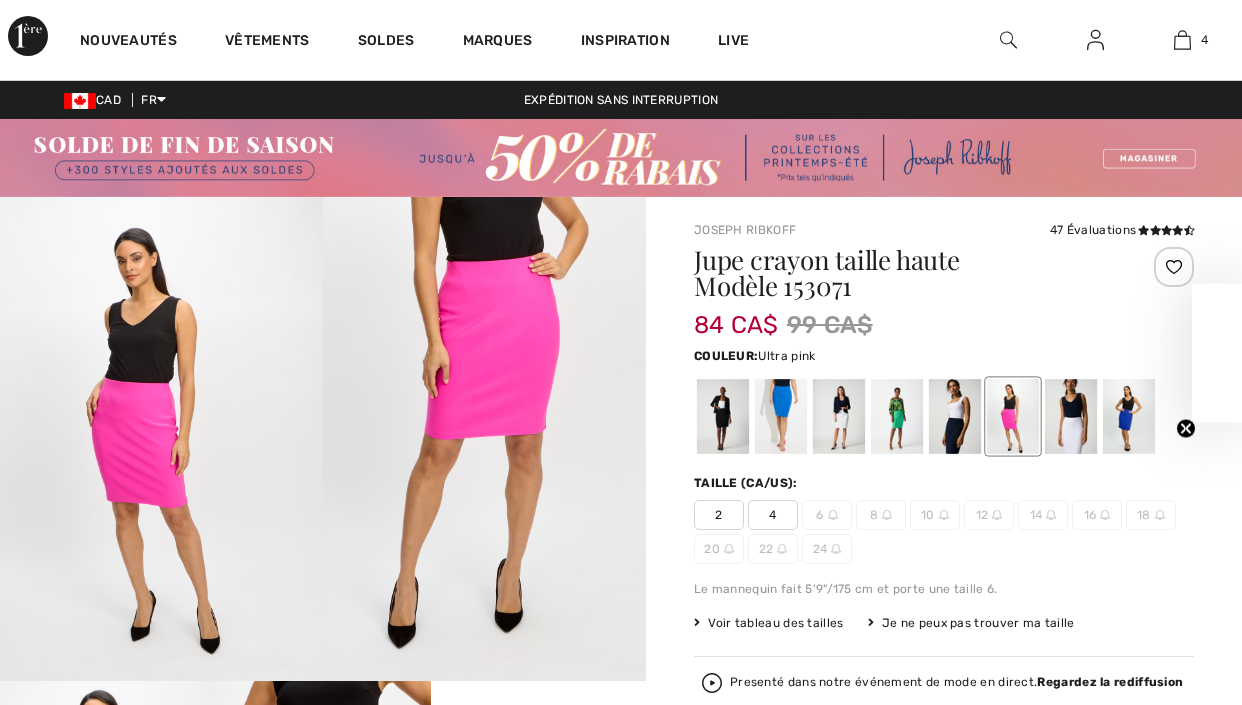 scroll, scrollTop: 0, scrollLeft: 0, axis: both 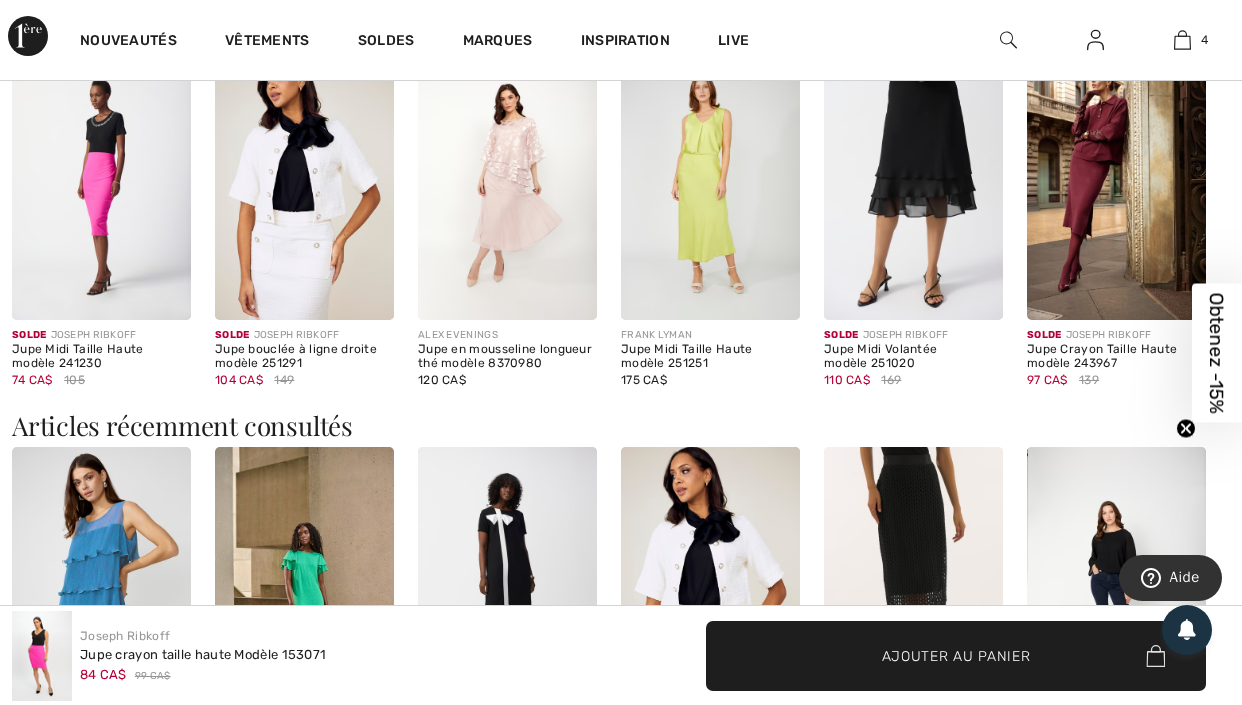 click on "Solde JOSEPH RIBKOFF
Jupe Midi Taille Haute modèle 241230
74 CA$
105" at bounding box center (101, 232) 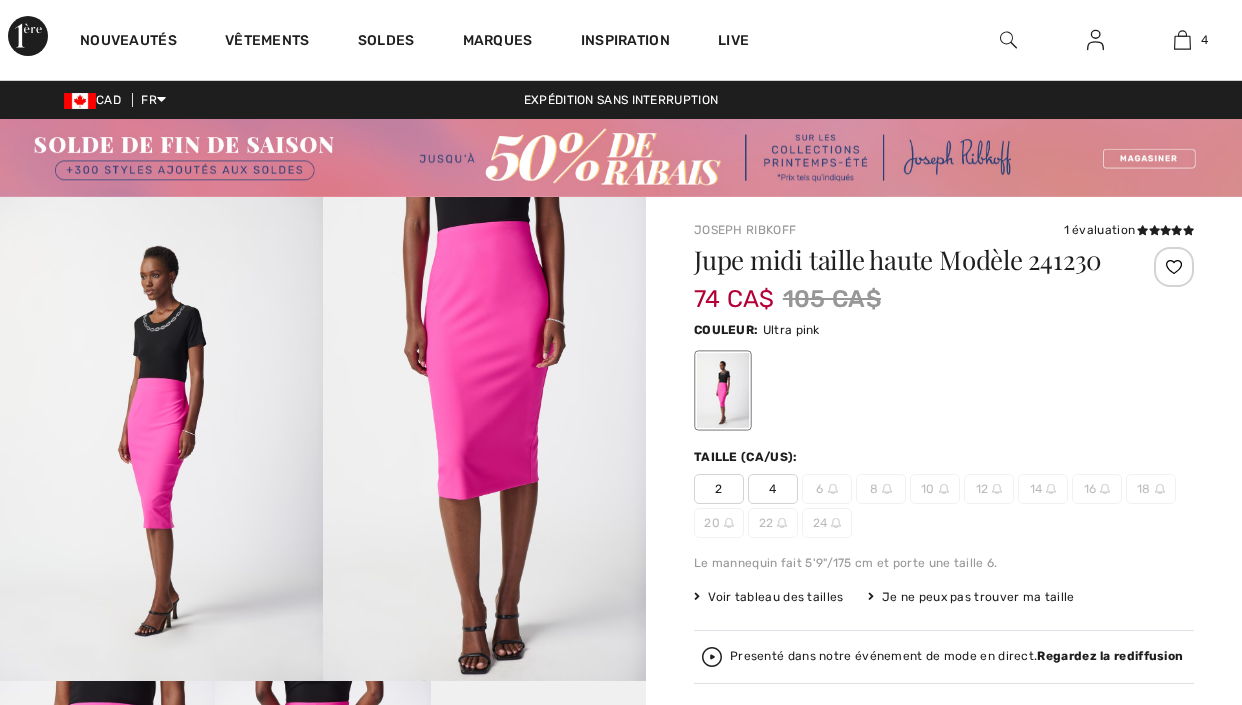 scroll, scrollTop: 0, scrollLeft: 0, axis: both 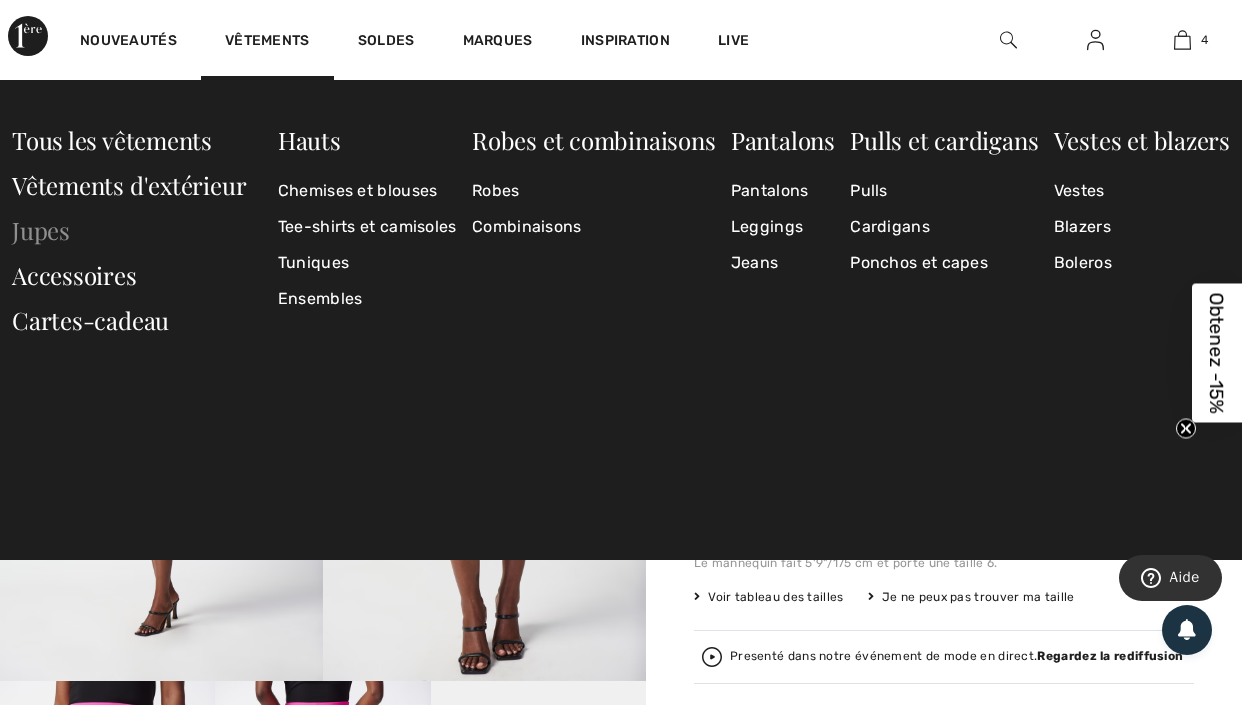 click on "Jupes" at bounding box center [41, 230] 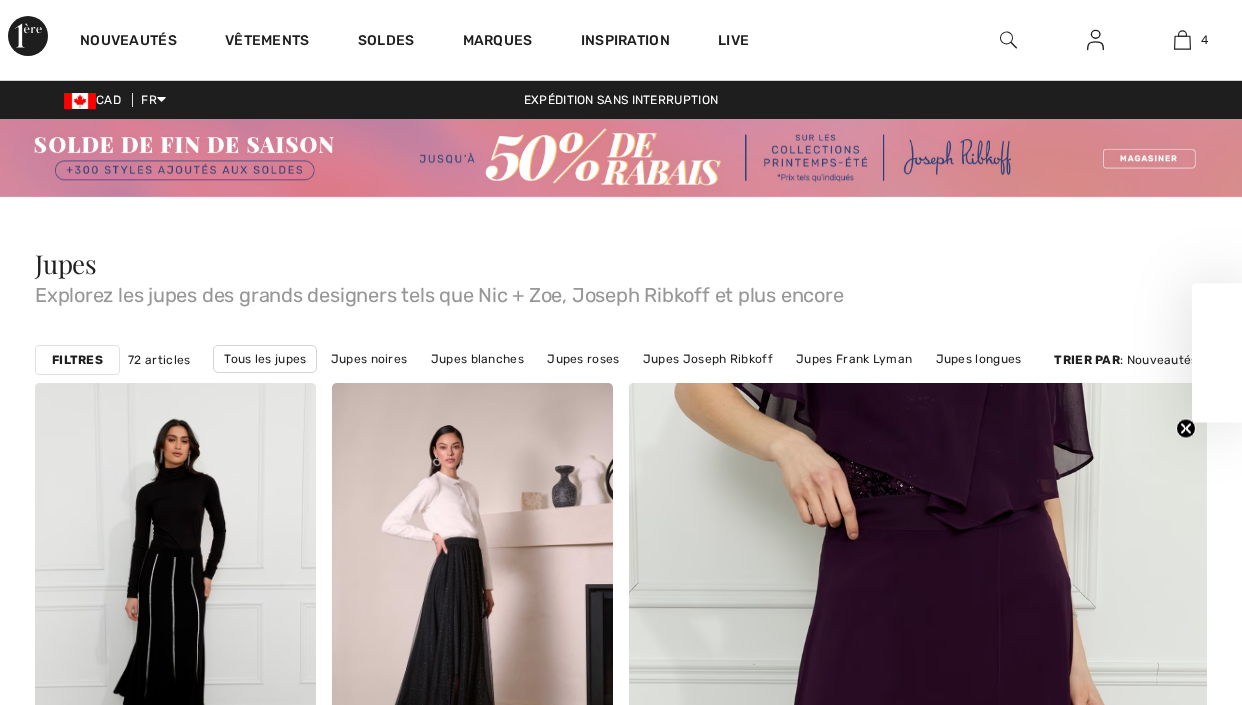scroll, scrollTop: 0, scrollLeft: 0, axis: both 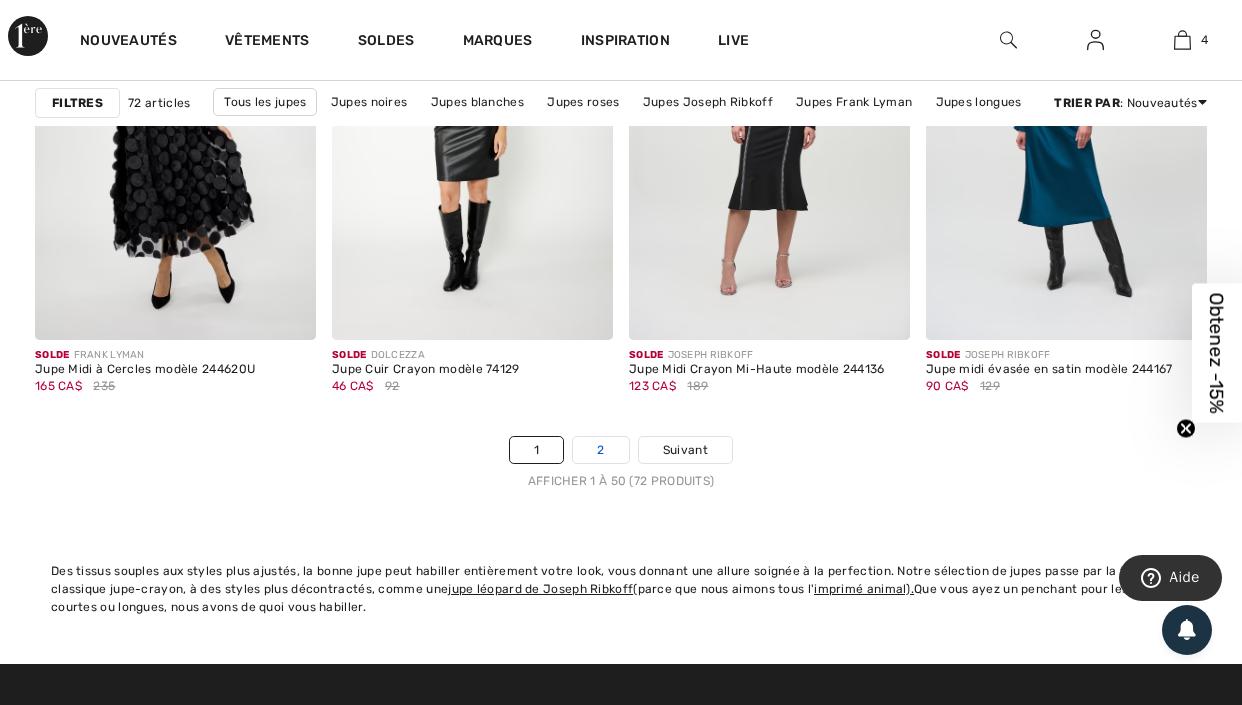 click on "2" at bounding box center (600, 450) 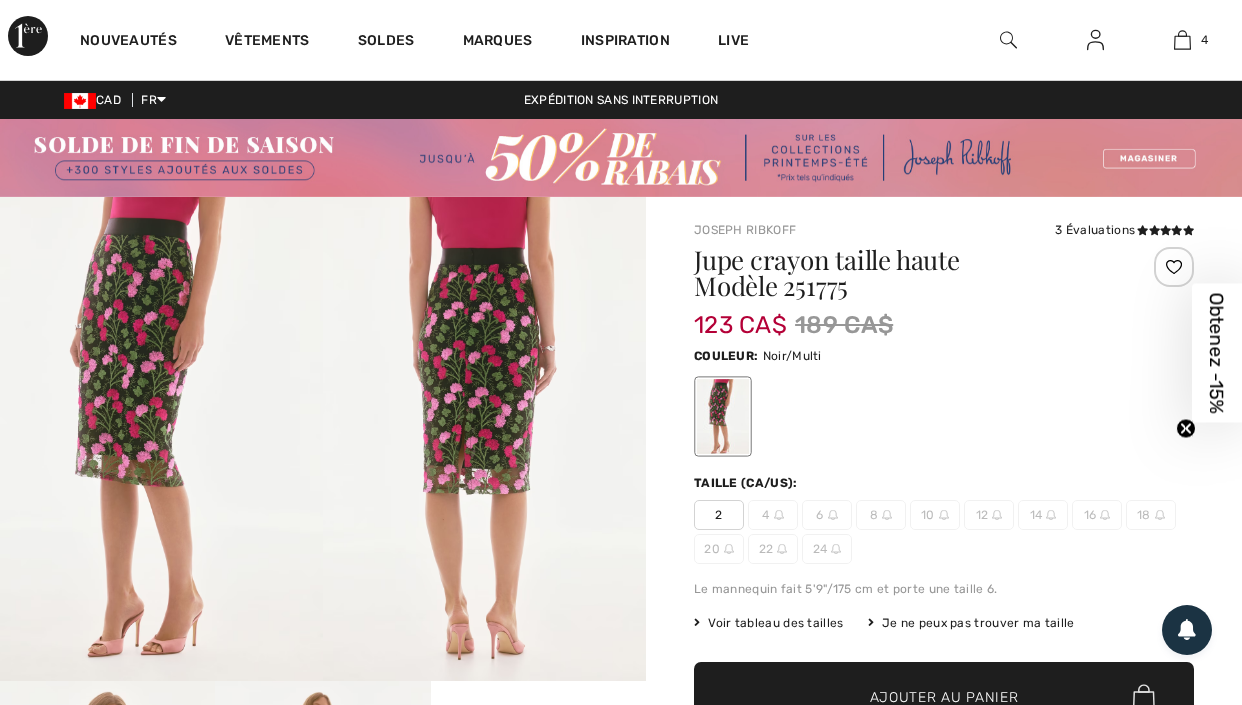 scroll, scrollTop: 0, scrollLeft: 0, axis: both 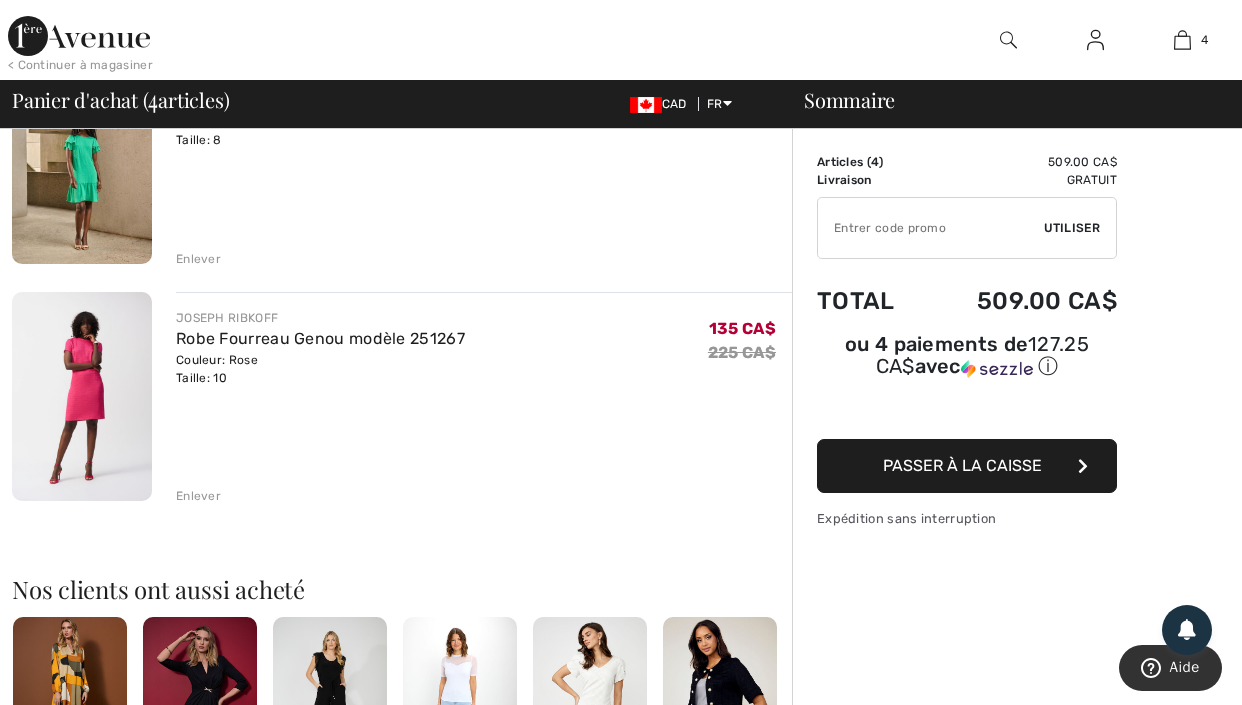 click on "Enlever" at bounding box center (198, 496) 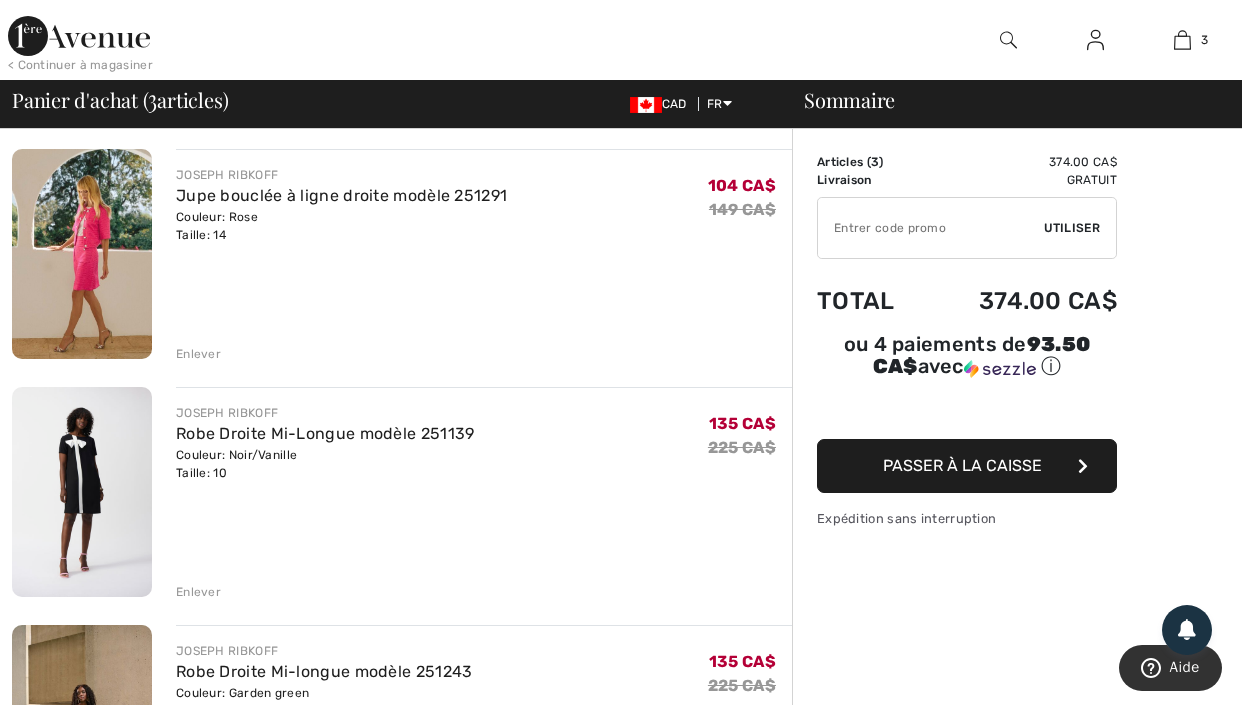 scroll, scrollTop: 73, scrollLeft: 0, axis: vertical 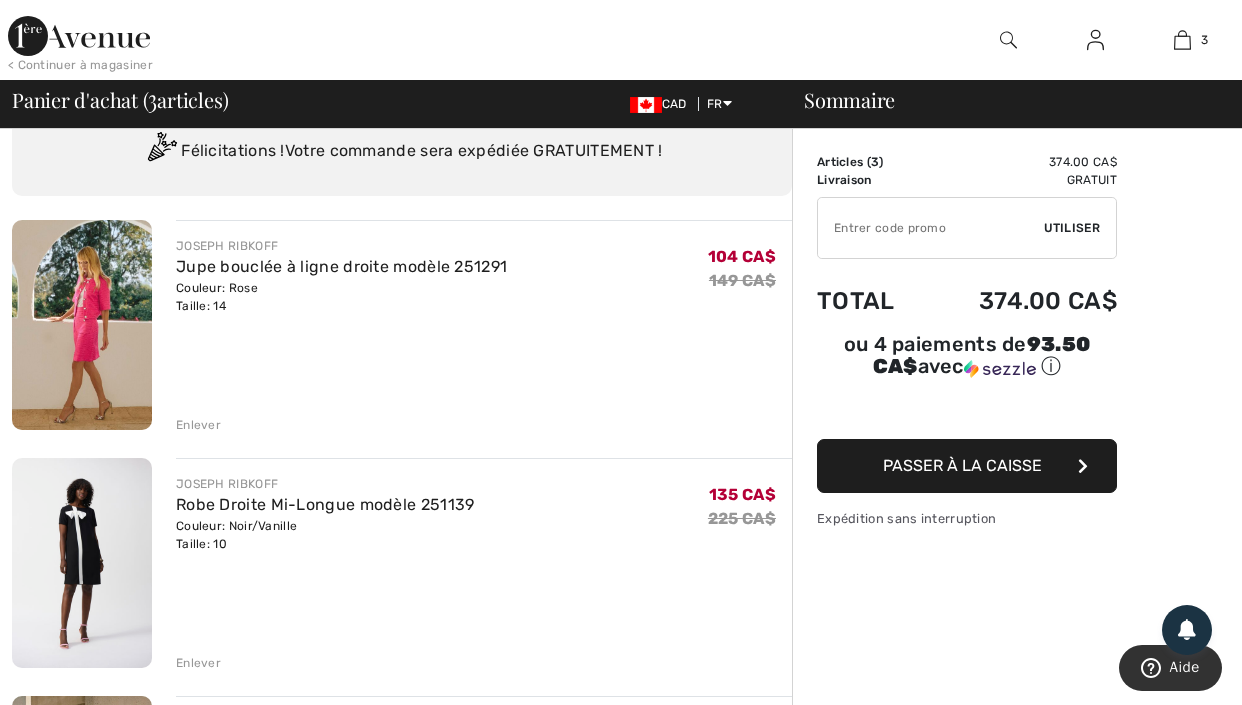 click on "Enlever" at bounding box center (198, 425) 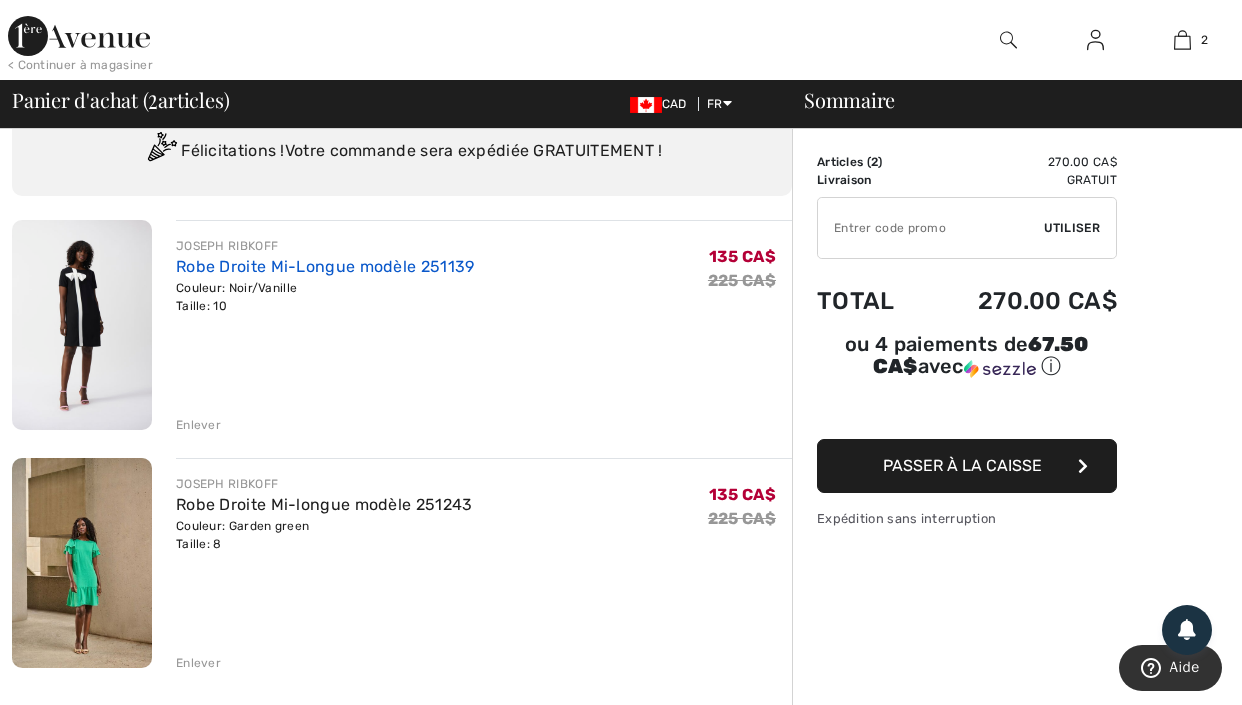 click on "Robe Droite Mi-Longue modèle 251139" at bounding box center (325, 266) 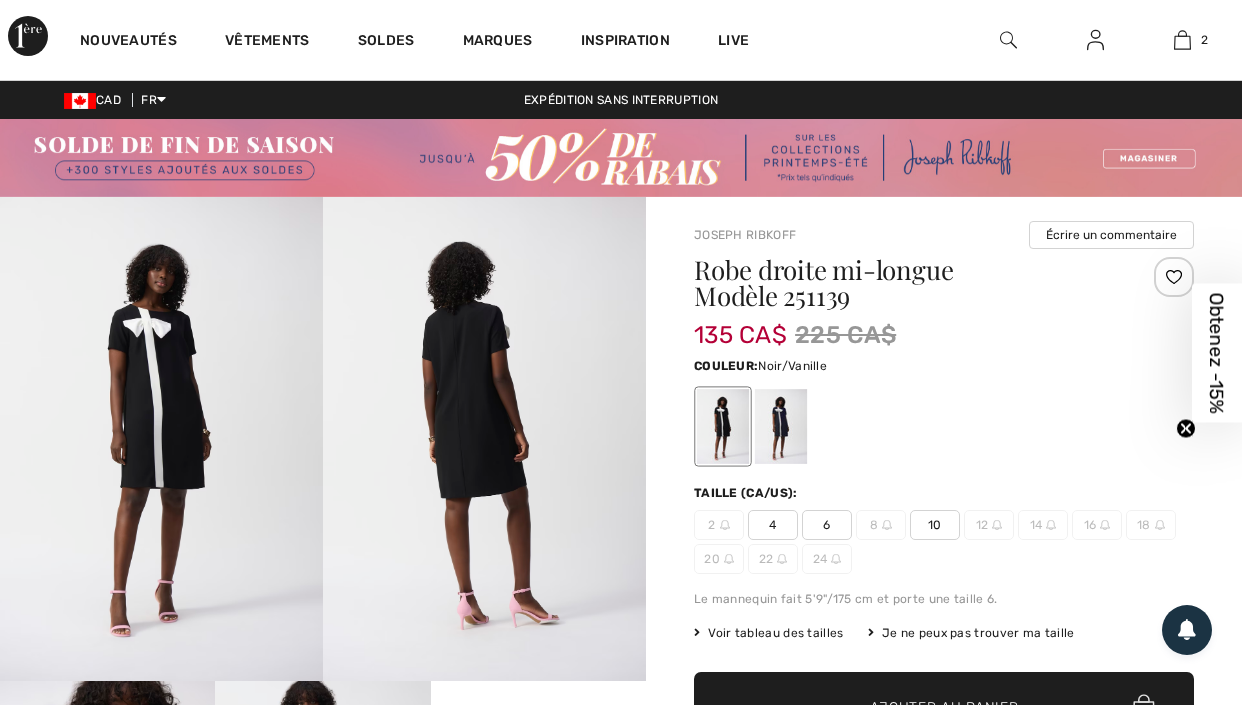 scroll, scrollTop: 0, scrollLeft: 0, axis: both 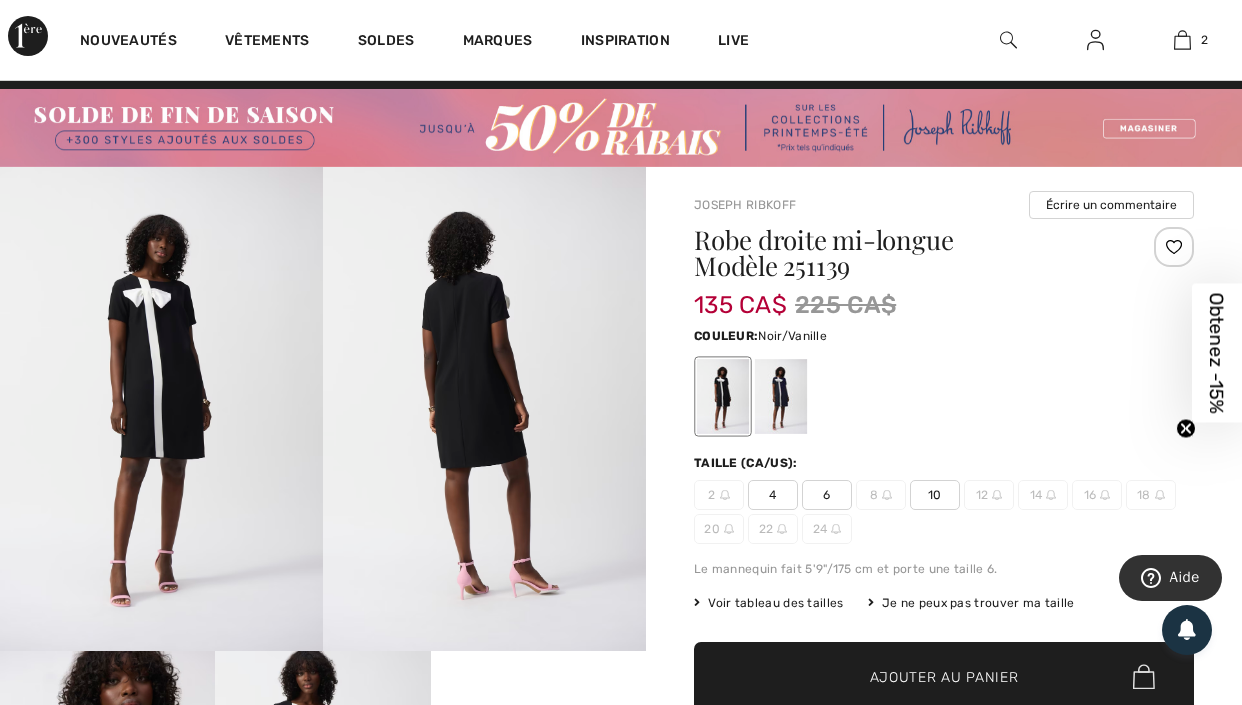 click at bounding box center [161, 409] 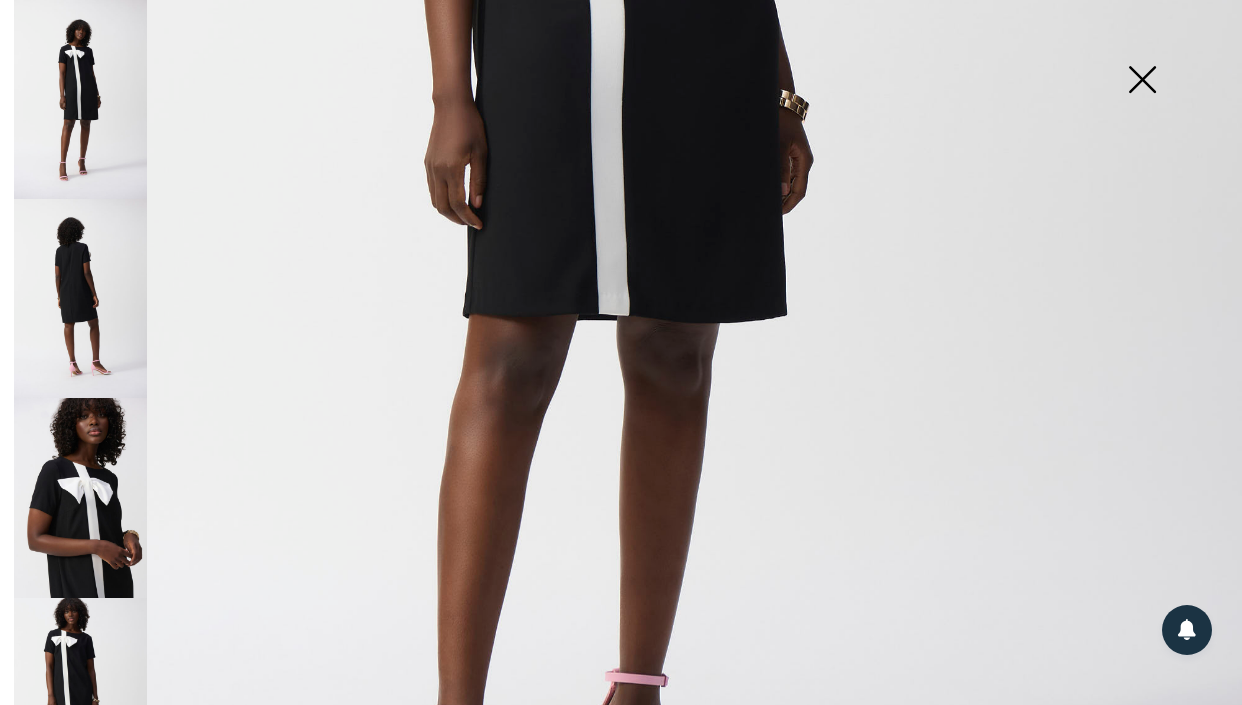 scroll, scrollTop: 1156, scrollLeft: 0, axis: vertical 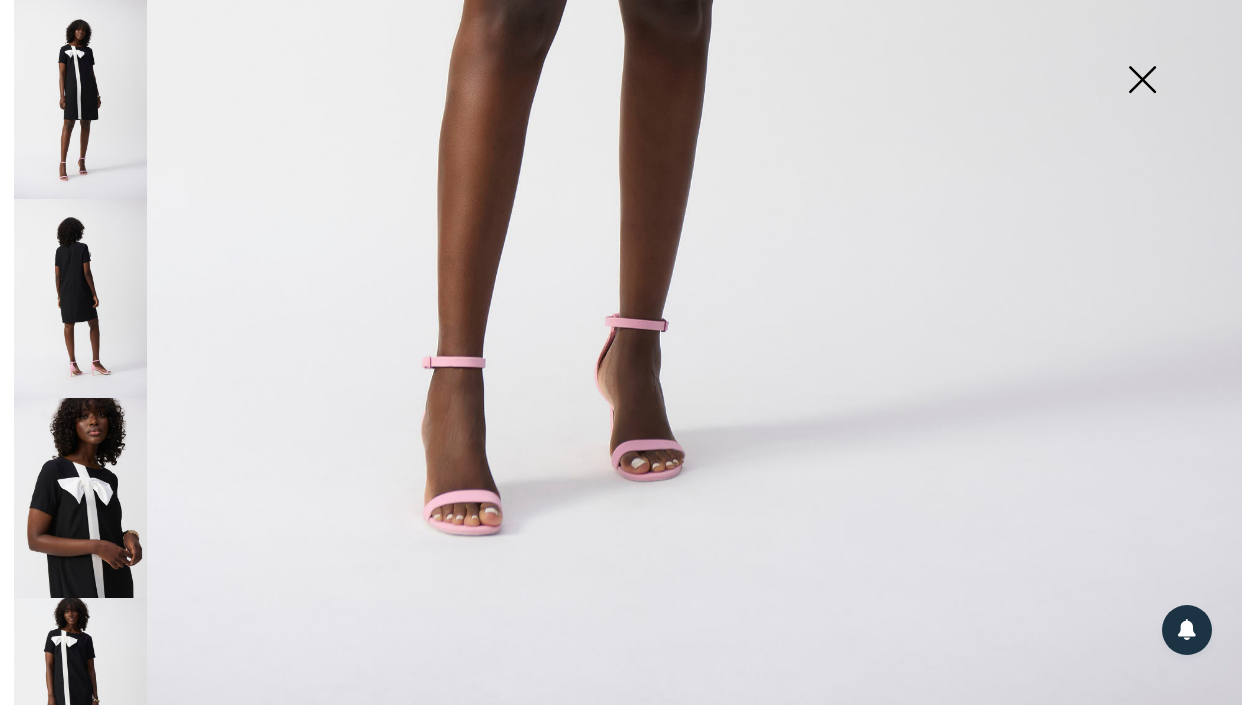 click at bounding box center (80, 497) 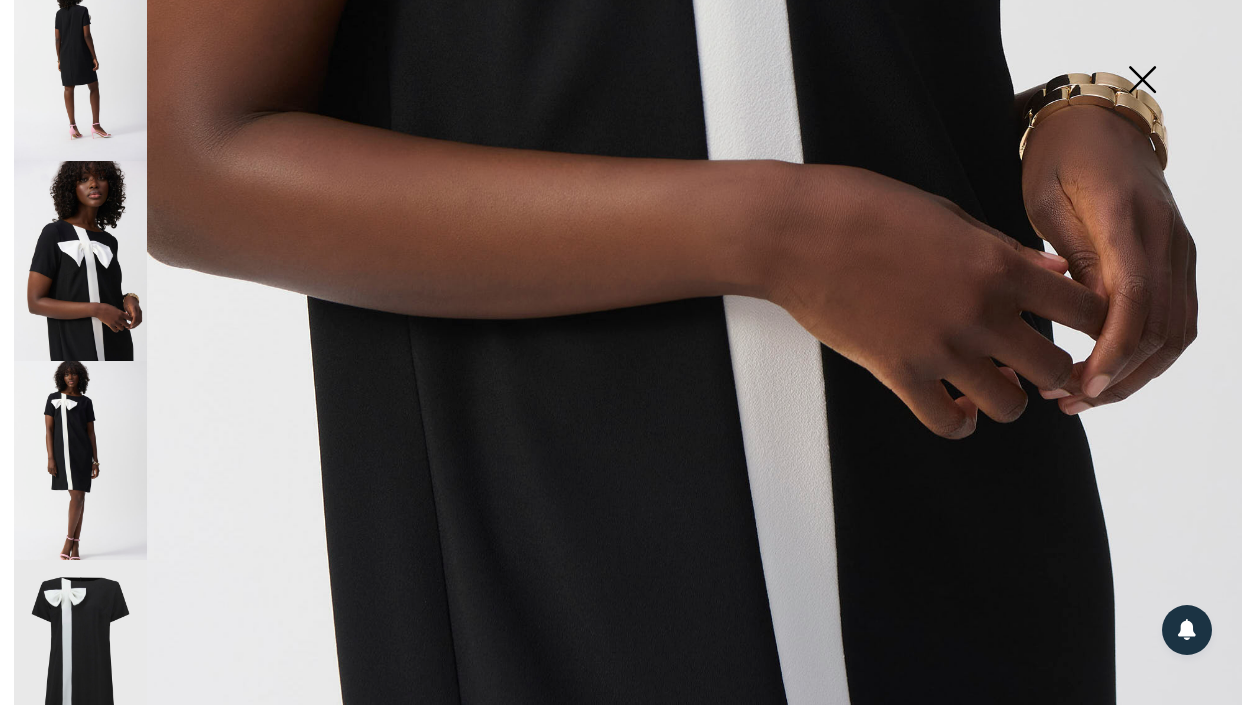 scroll, scrollTop: 253, scrollLeft: 0, axis: vertical 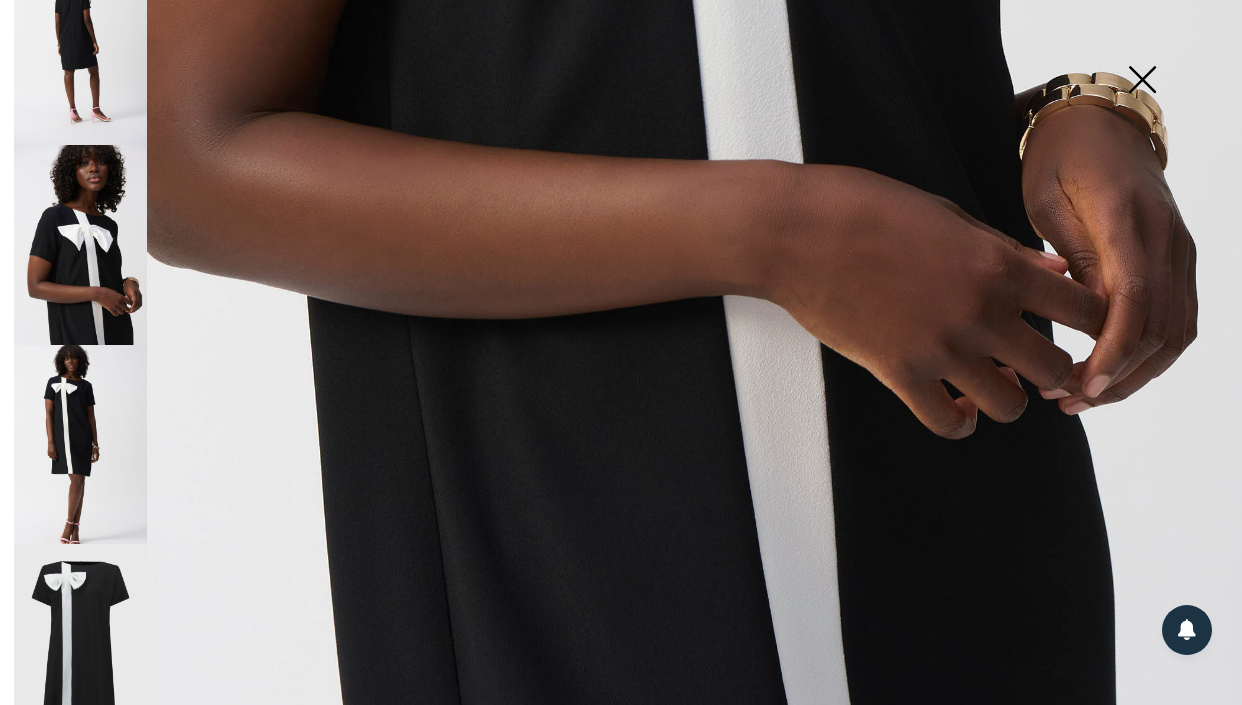 click at bounding box center [80, 444] 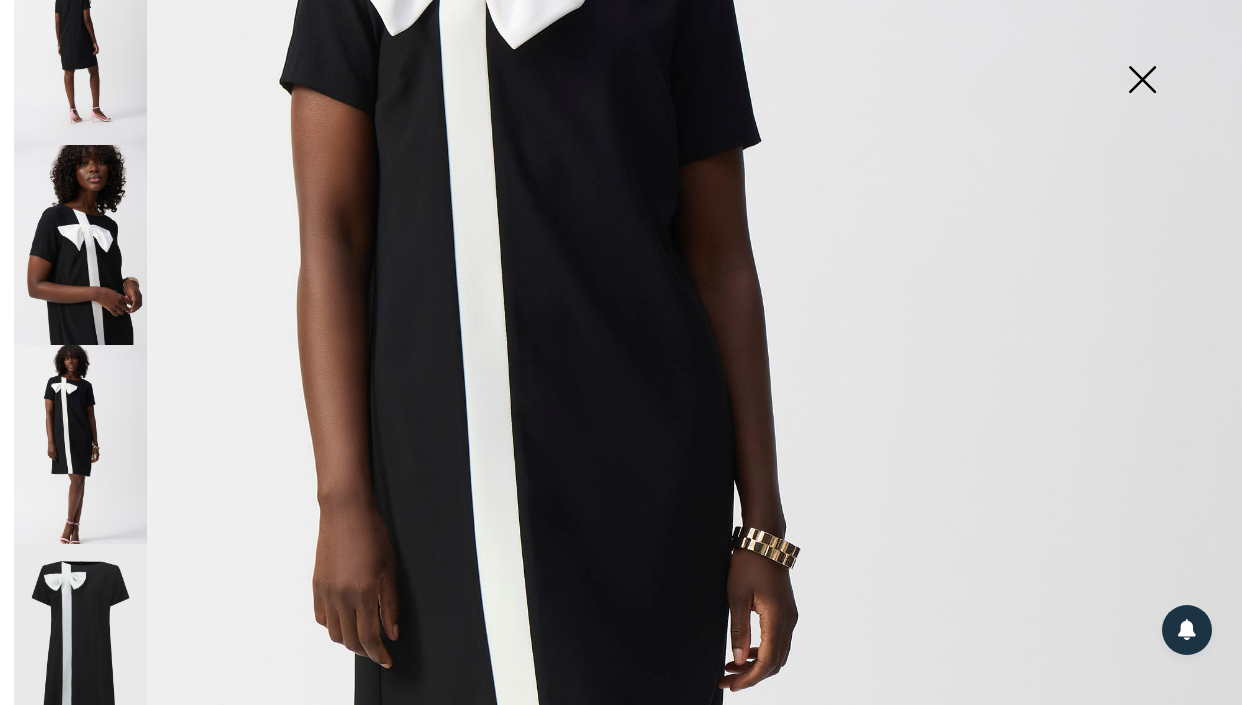 scroll, scrollTop: 161, scrollLeft: 0, axis: vertical 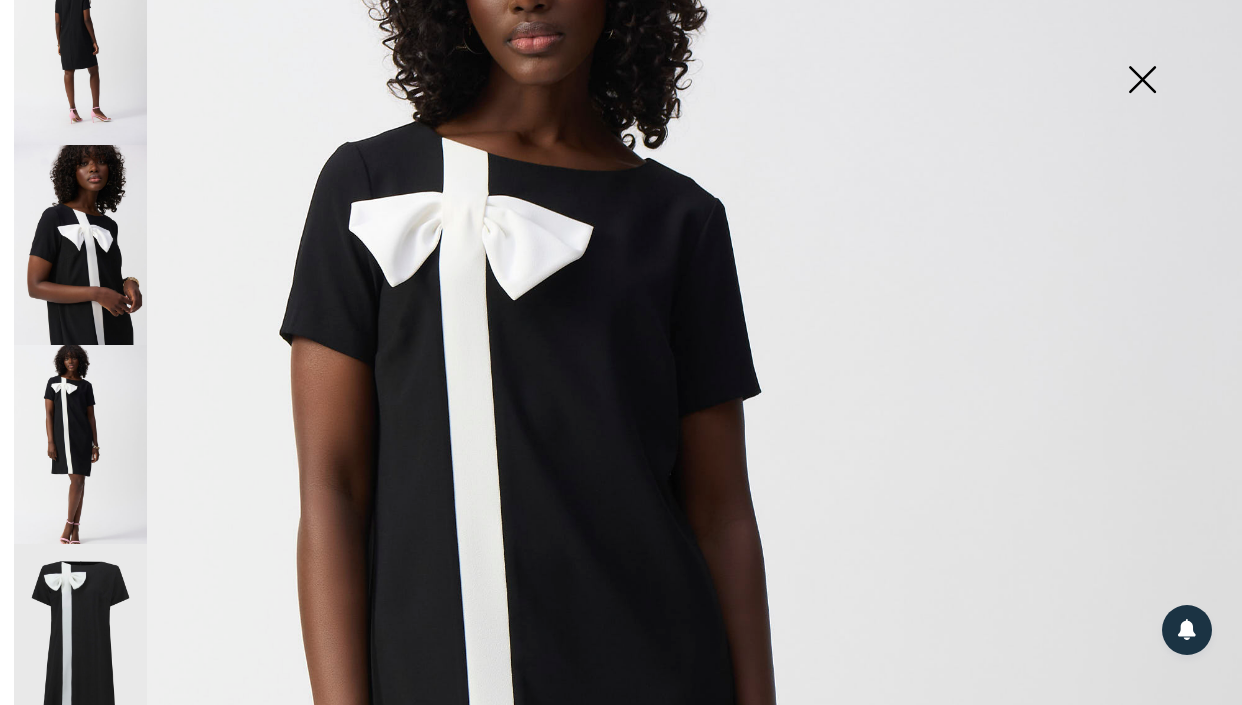 click at bounding box center [80, 643] 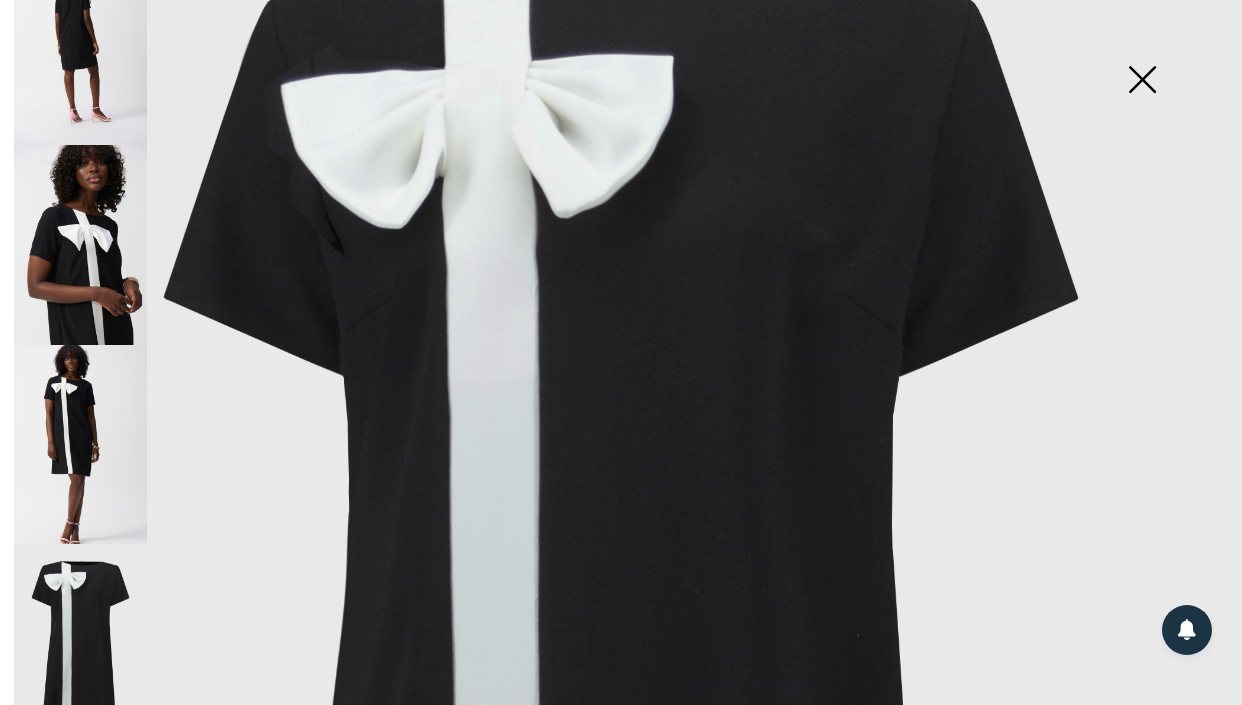 scroll, scrollTop: 0, scrollLeft: 0, axis: both 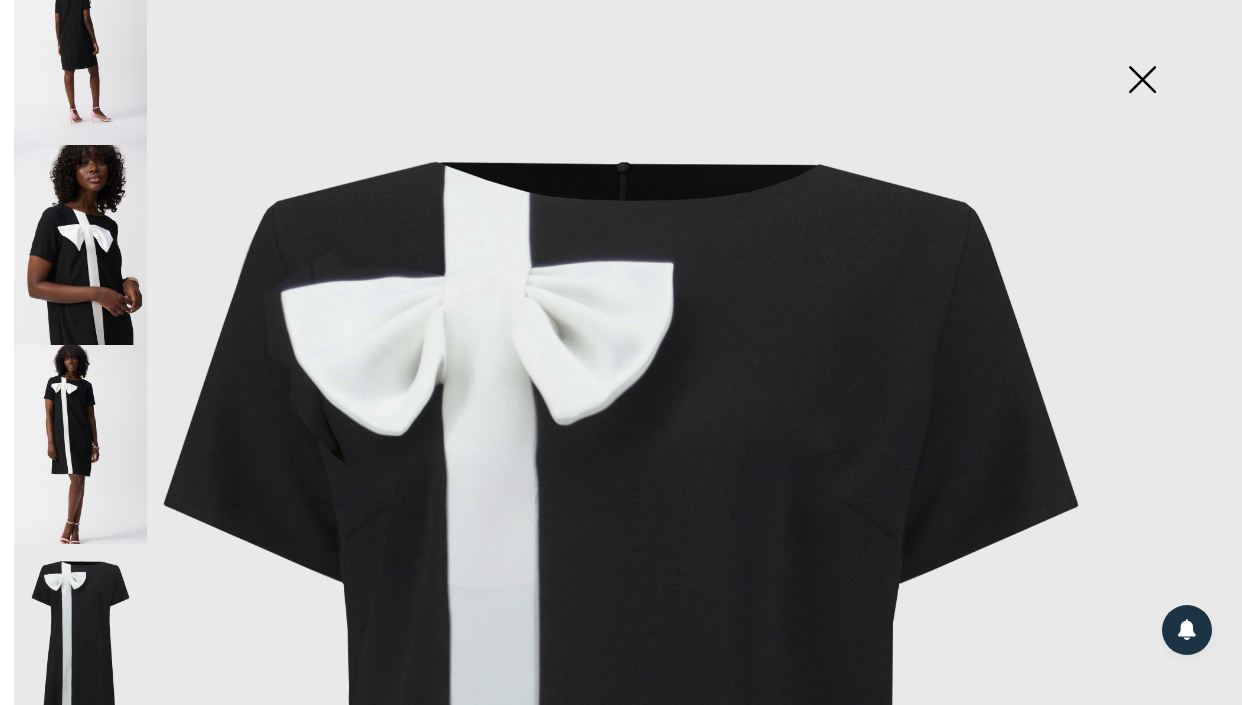 click at bounding box center (80, 444) 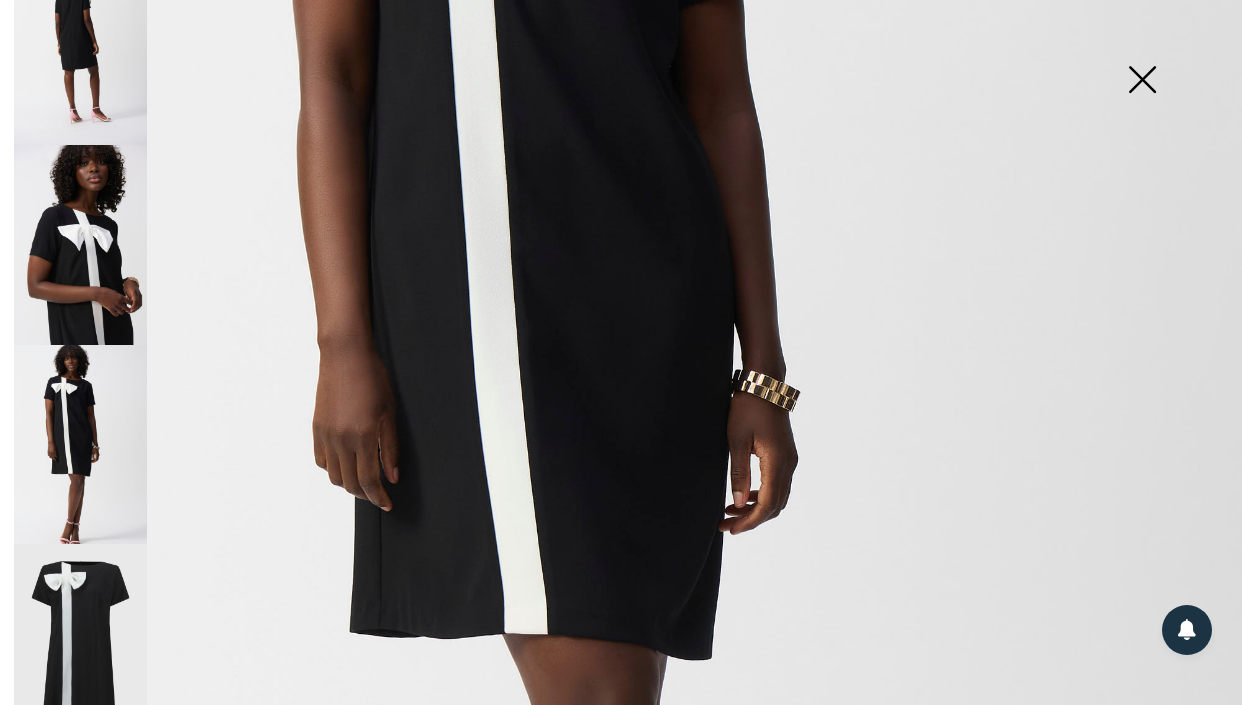 scroll, scrollTop: 842, scrollLeft: 0, axis: vertical 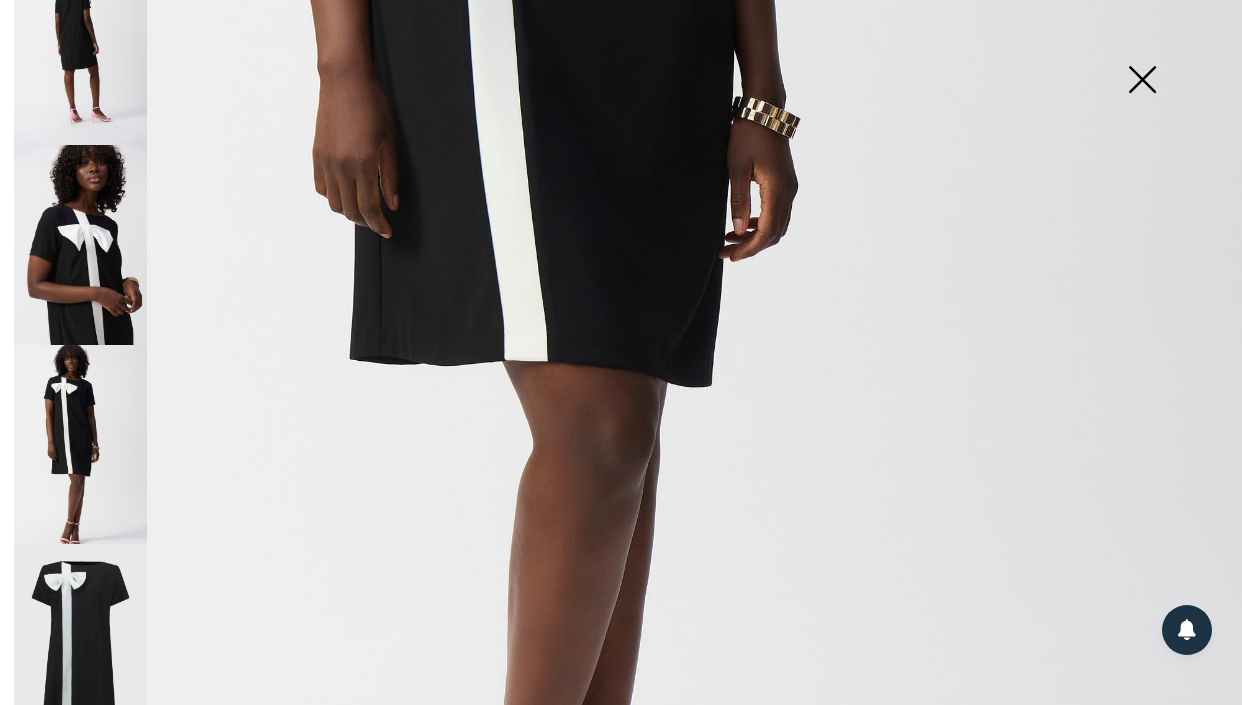 click at bounding box center [1142, 81] 